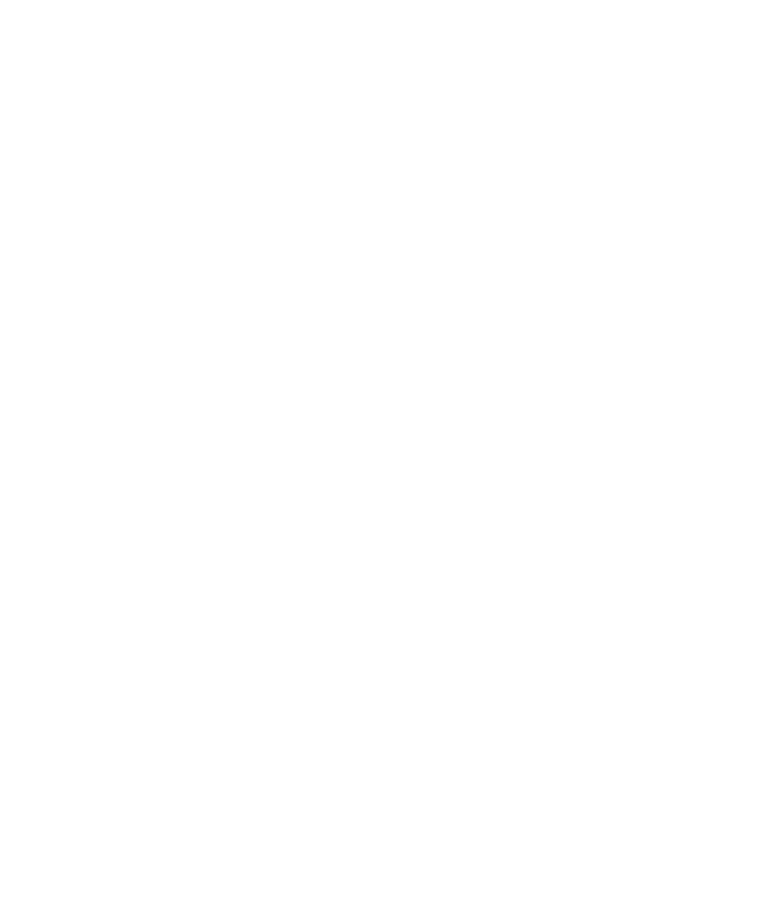 scroll, scrollTop: 0, scrollLeft: 0, axis: both 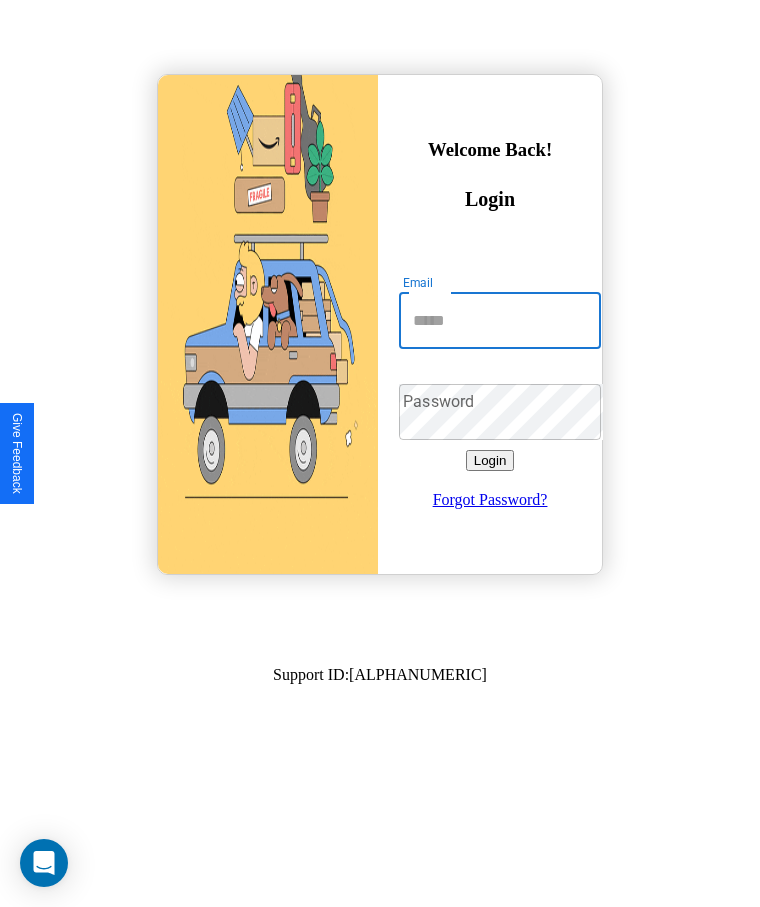 click on "Email" at bounding box center [500, 321] 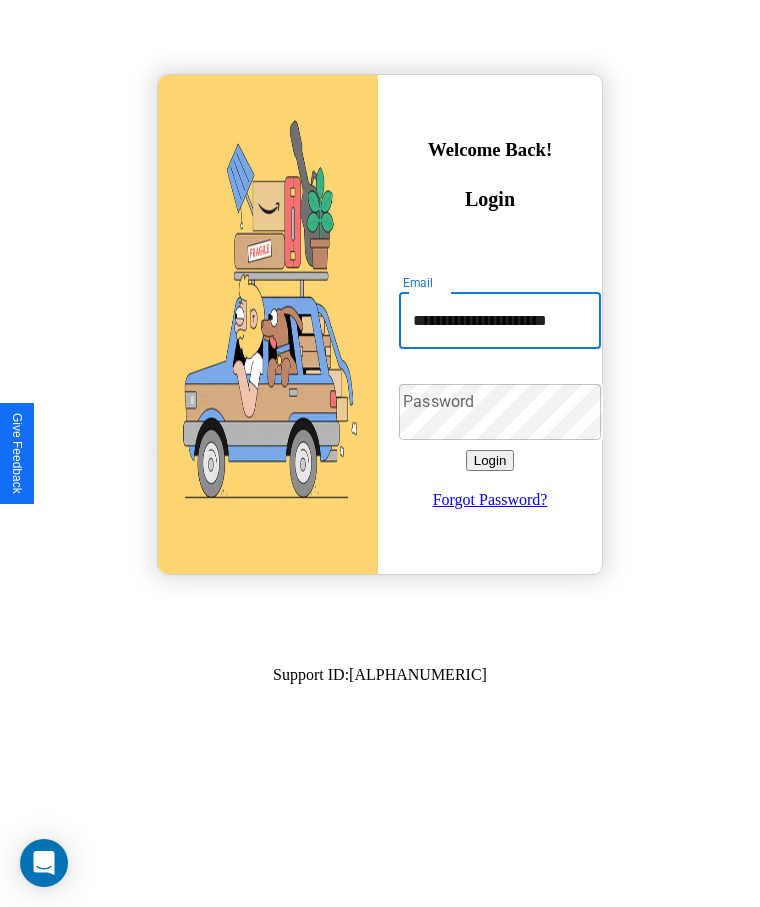 scroll, scrollTop: 0, scrollLeft: 26, axis: horizontal 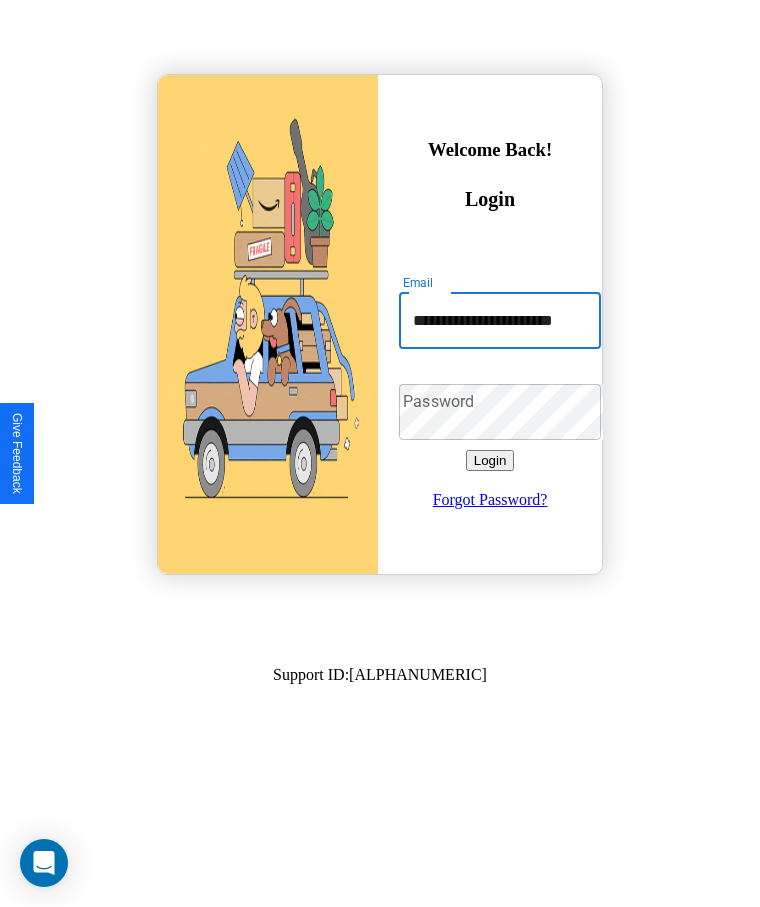 type on "**********" 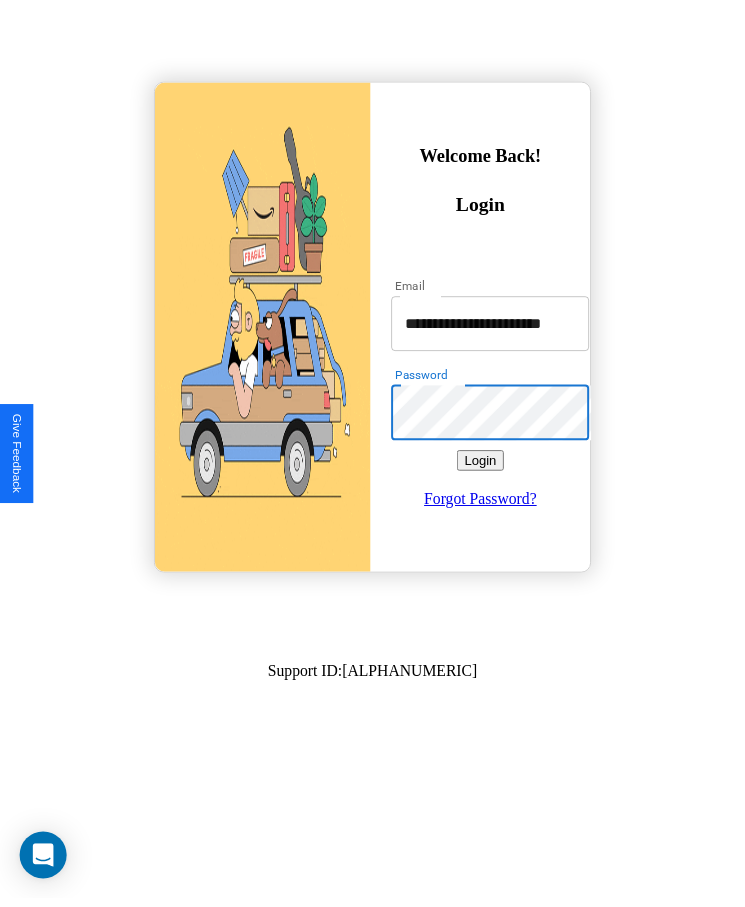scroll, scrollTop: 0, scrollLeft: 0, axis: both 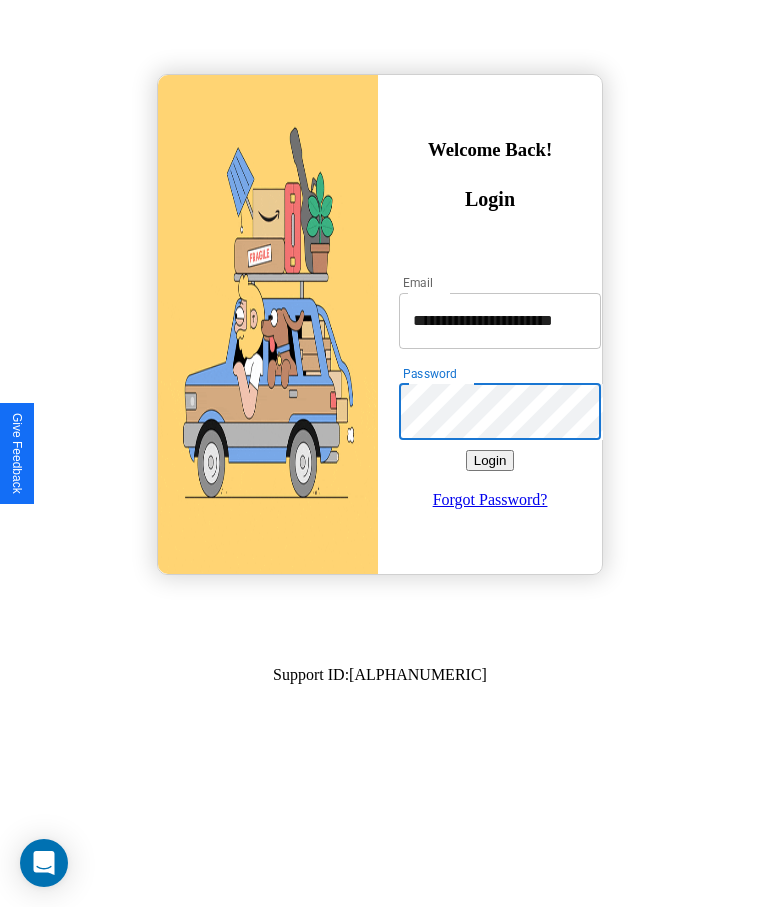 click on "Login" at bounding box center [490, 460] 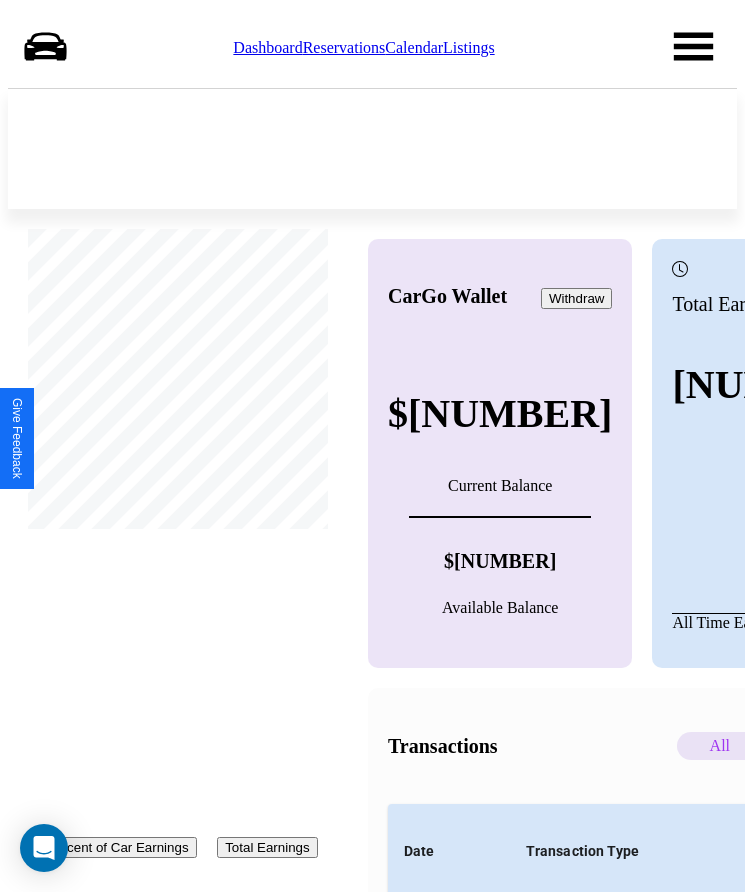 click on "Calendar" at bounding box center (414, 47) 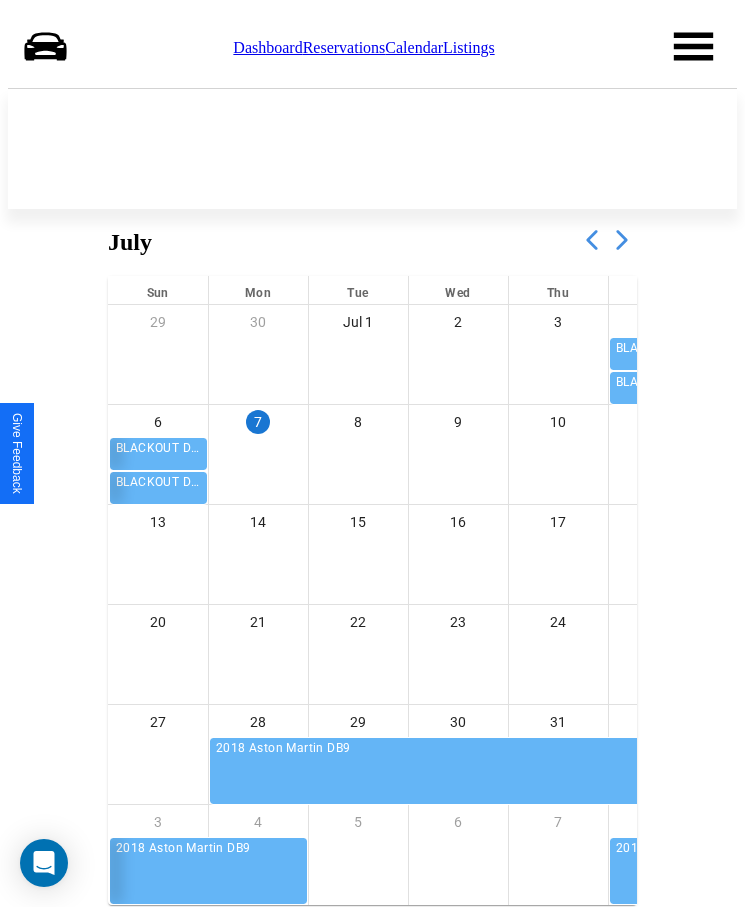 click at bounding box center (622, 240) 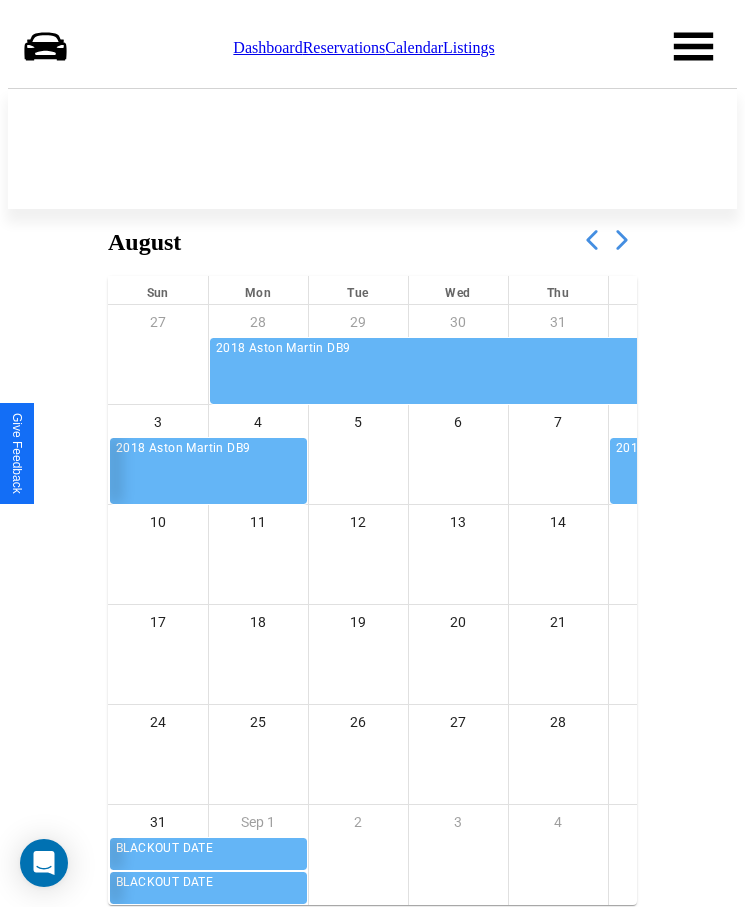 click at bounding box center (622, 240) 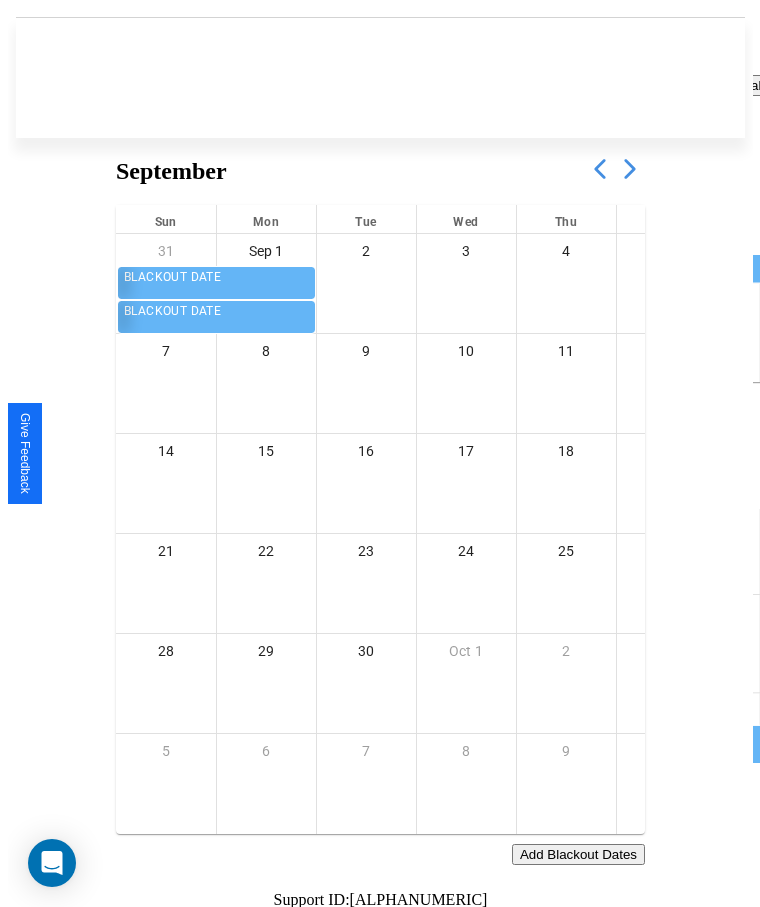 scroll, scrollTop: 77, scrollLeft: 0, axis: vertical 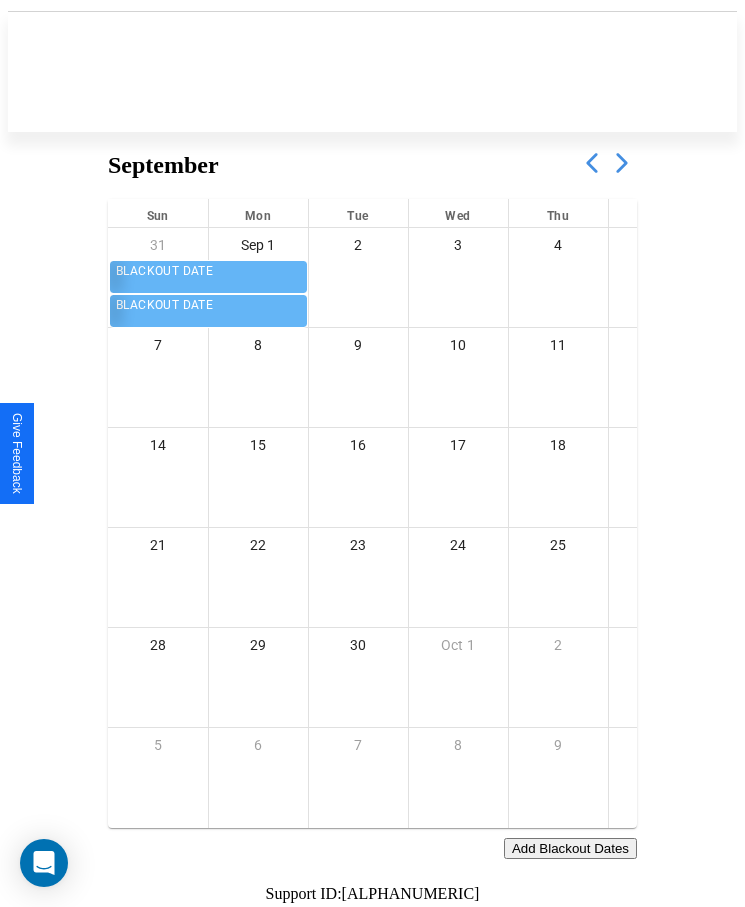 click on "Add Blackout Dates" at bounding box center (570, 848) 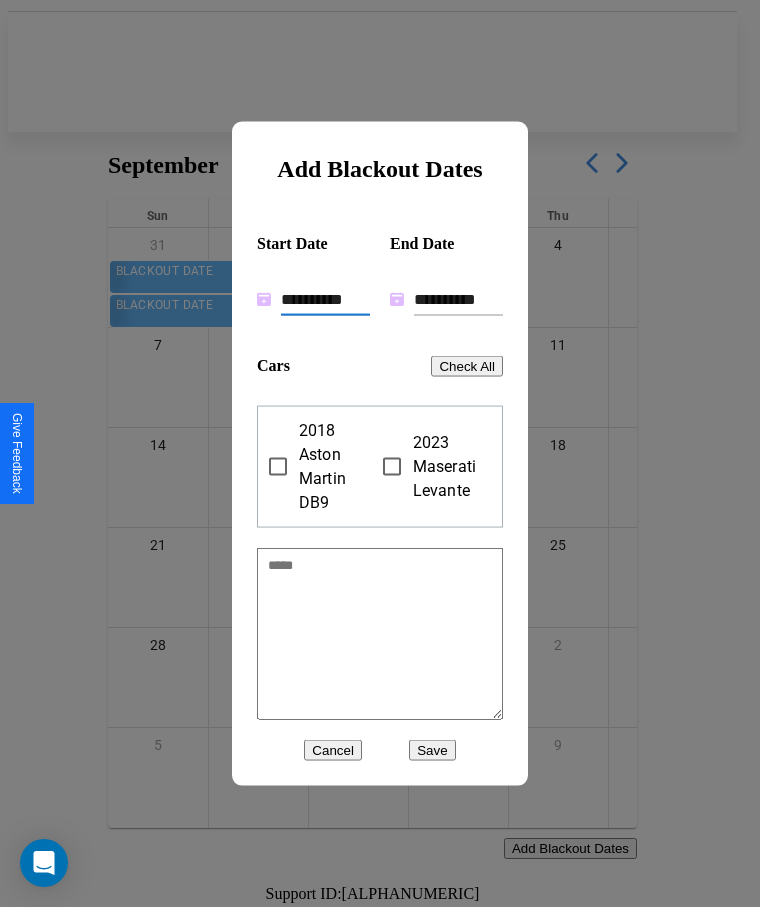 click on "**********" at bounding box center (325, 299) 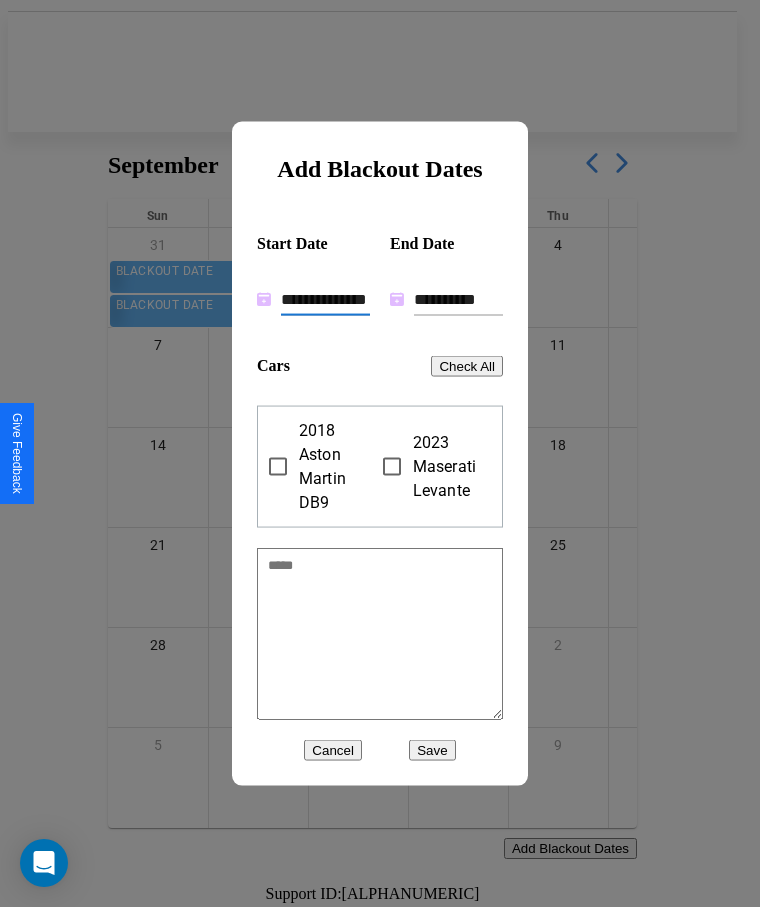 type on "**********" 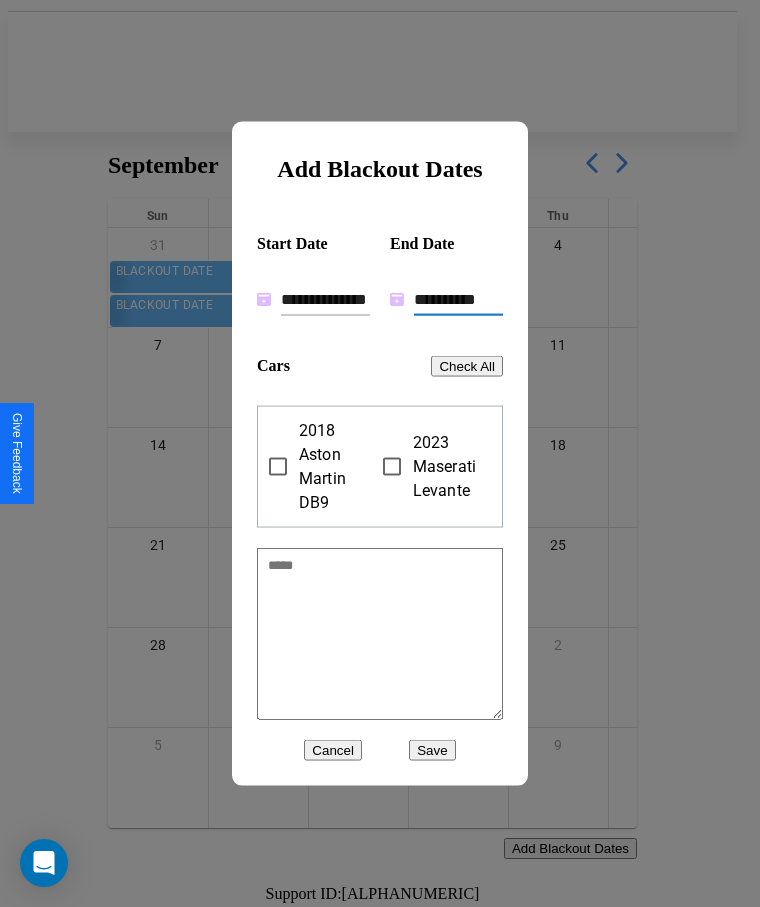 click on "**********" at bounding box center [458, 299] 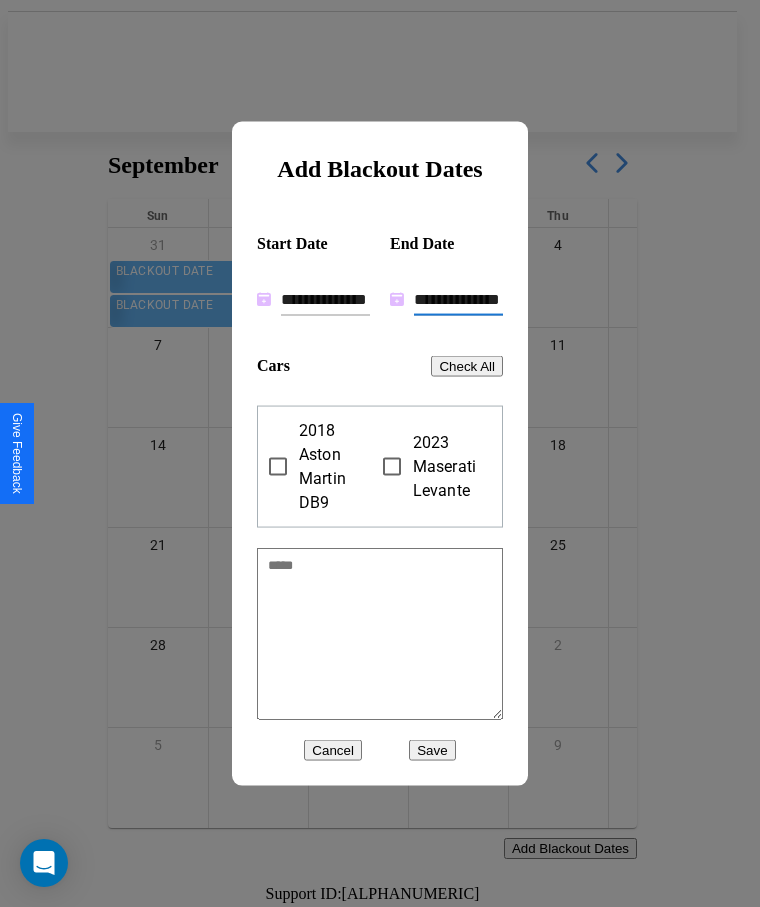 scroll, scrollTop: 6, scrollLeft: 0, axis: vertical 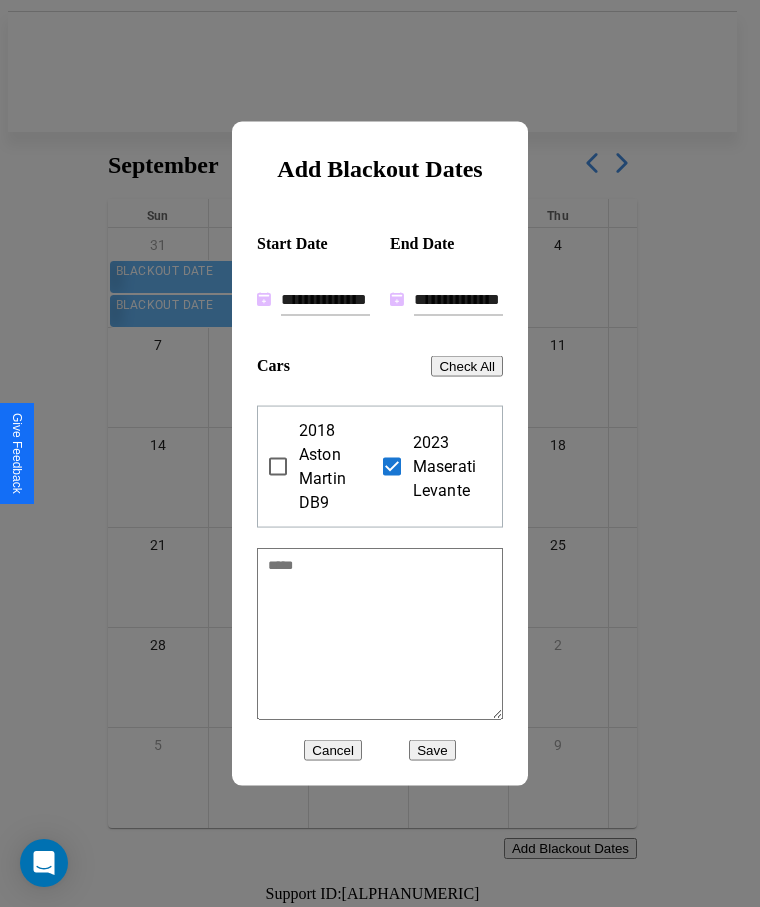 click on "Save" at bounding box center (432, 750) 